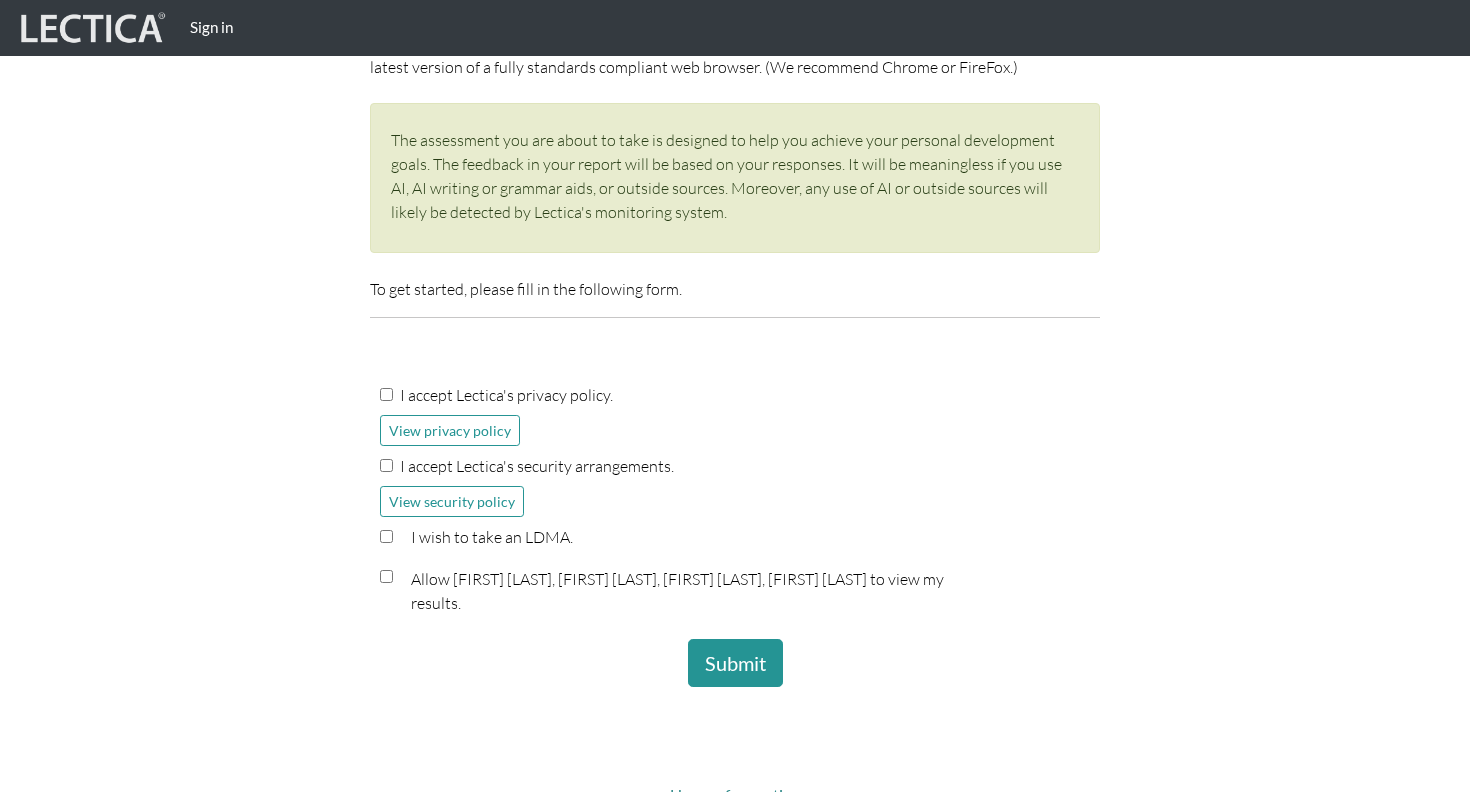 scroll, scrollTop: 335, scrollLeft: 0, axis: vertical 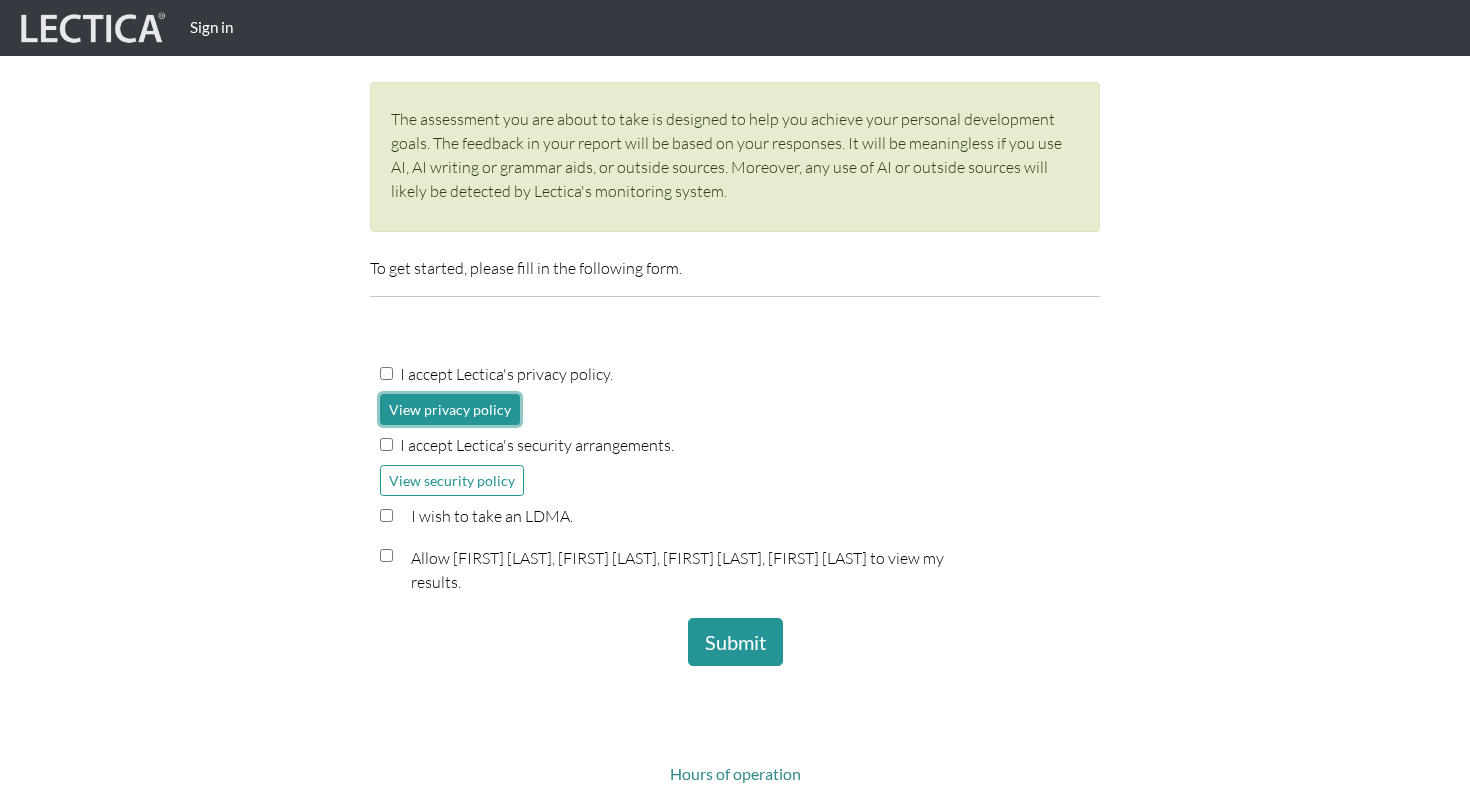 click on "View privacy policy" at bounding box center (450, 409) 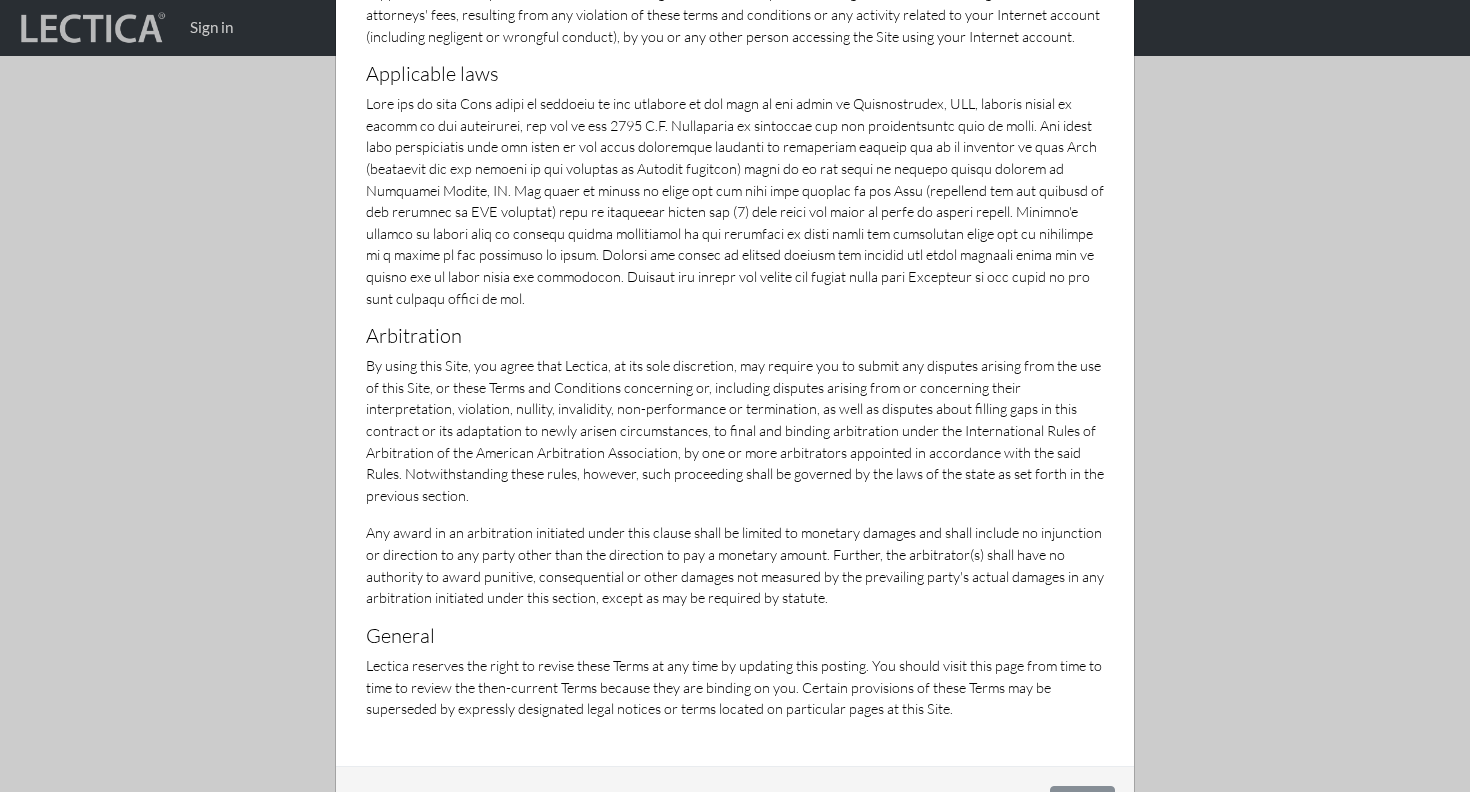 scroll, scrollTop: 6580, scrollLeft: 0, axis: vertical 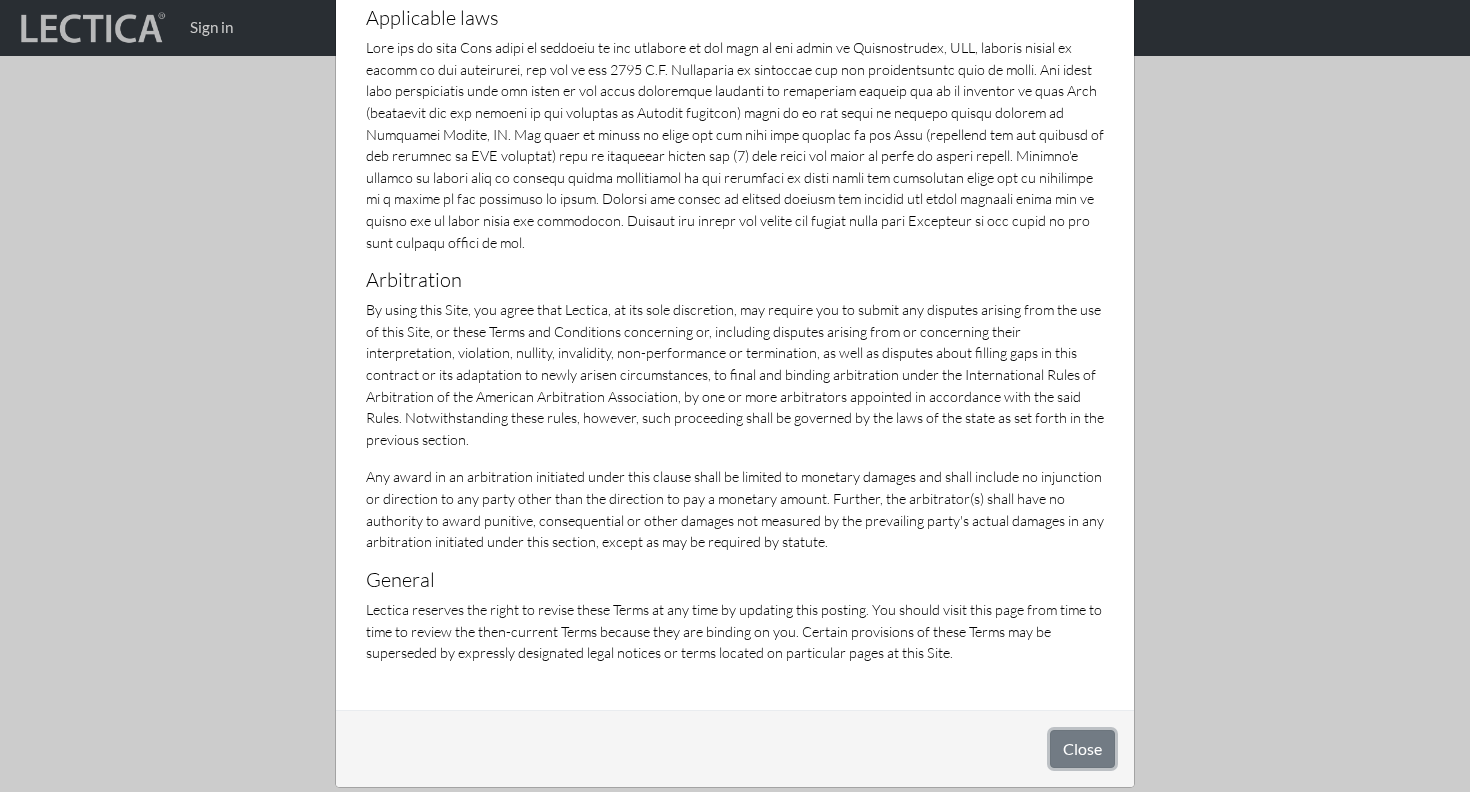 click on "Close" at bounding box center (1082, 749) 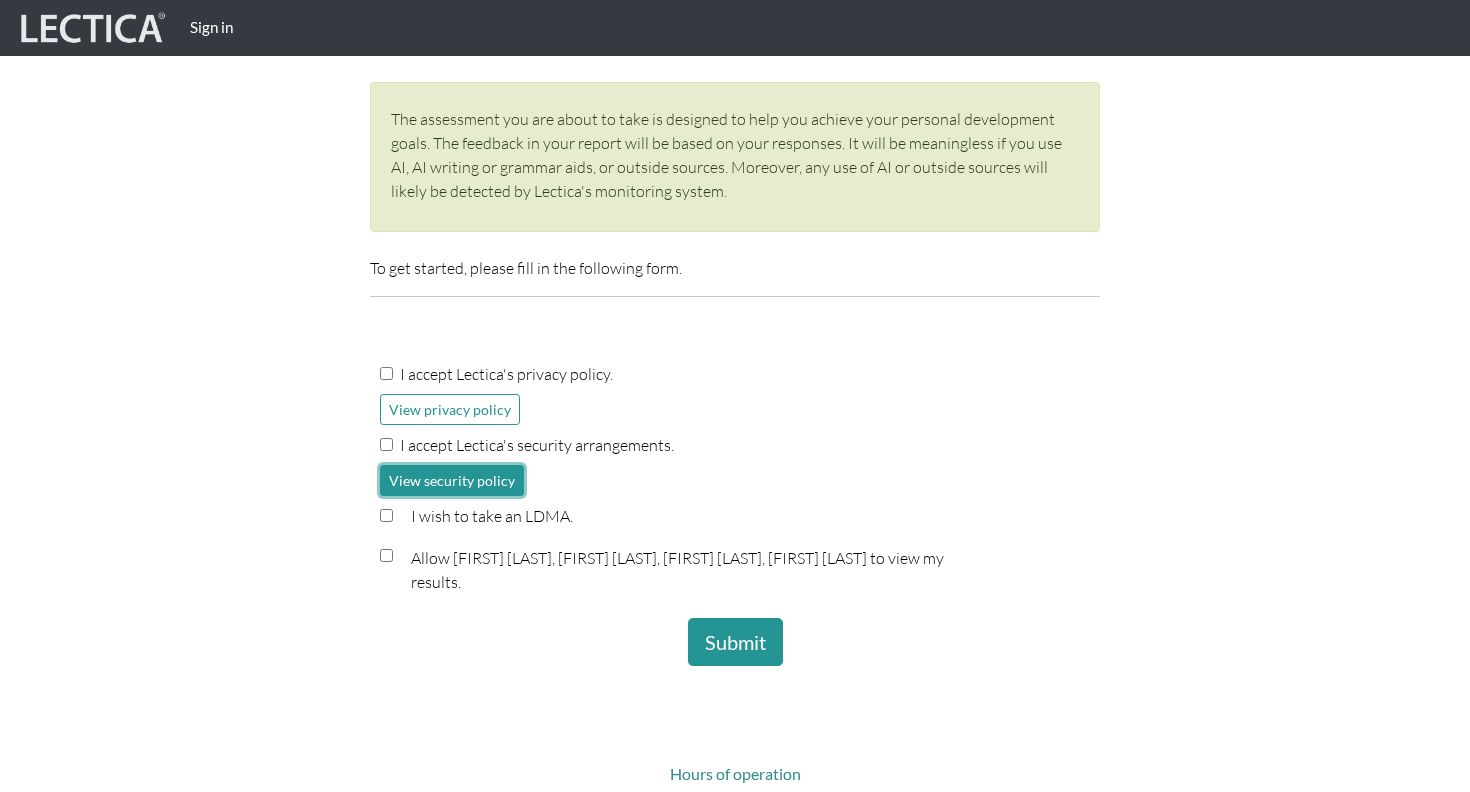 click on "View security policy" at bounding box center [452, 480] 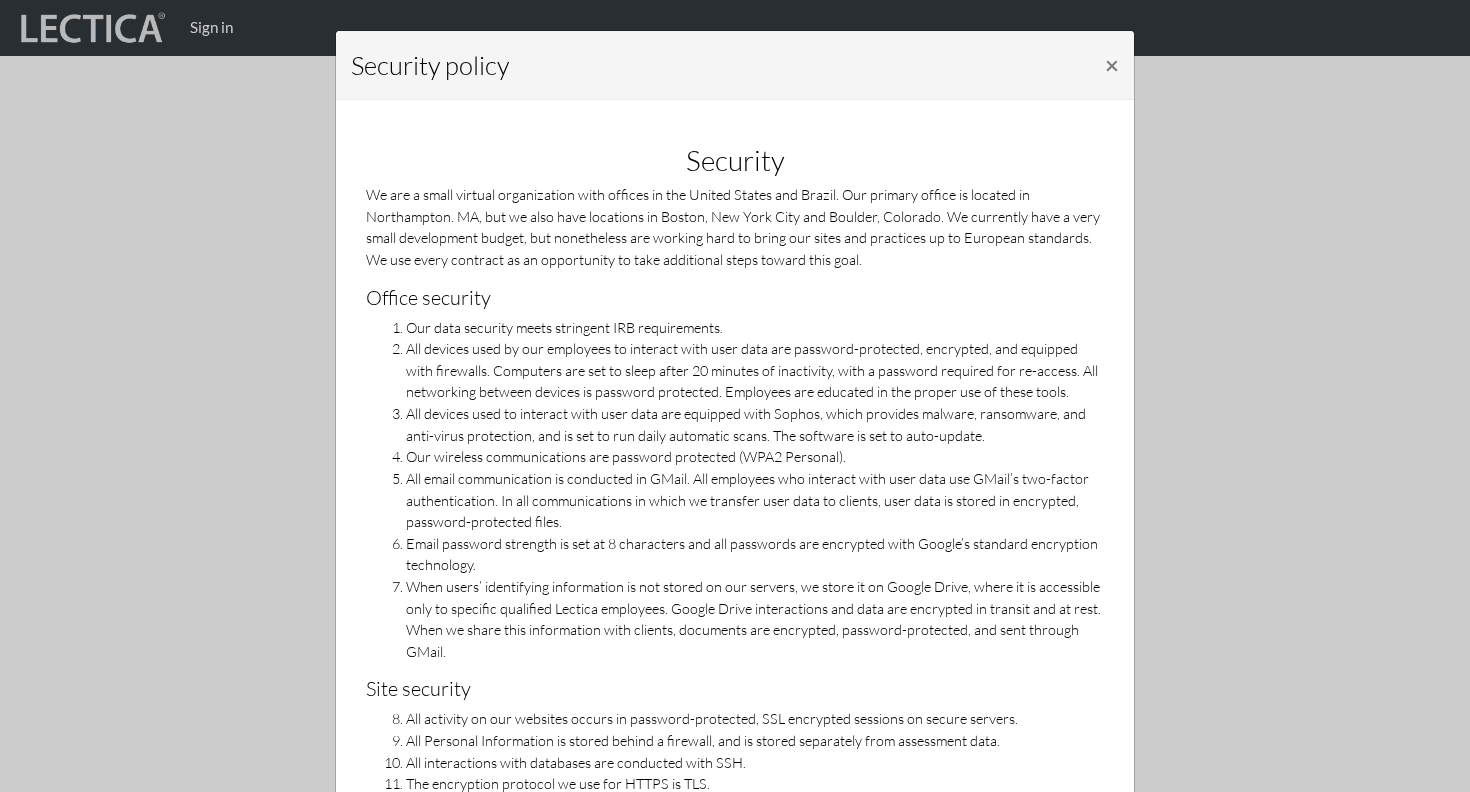 click on "When users’ identifying information is not stored on our servers, we store it on Google Drive, where it is accessible only to specific qualified Lectica employees. Google Drive interactions and data are encrypted in transit and at rest. When we share this information with clients, documents are encrypted, password-protected, and sent through GMail." at bounding box center [755, 619] 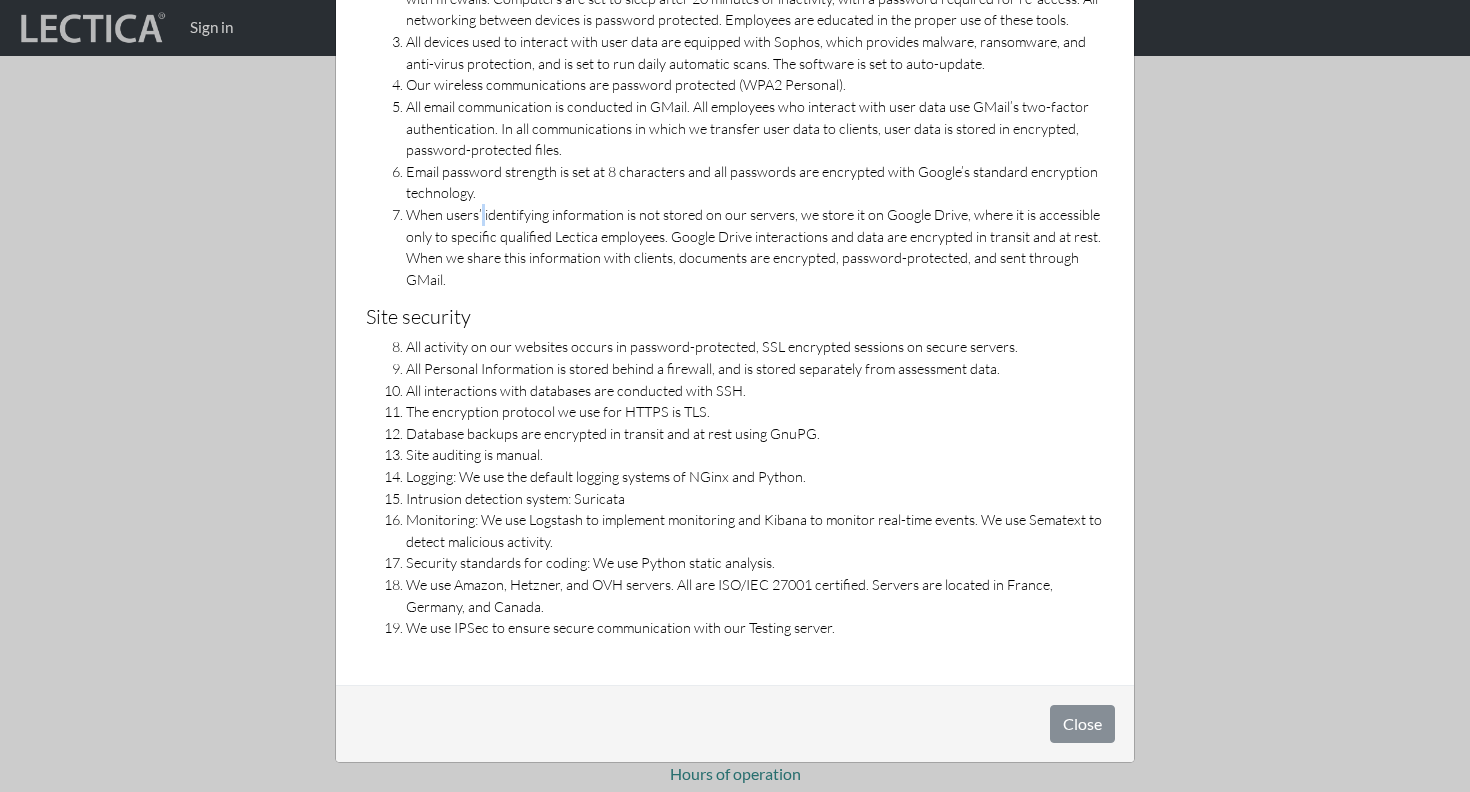scroll, scrollTop: 372, scrollLeft: 0, axis: vertical 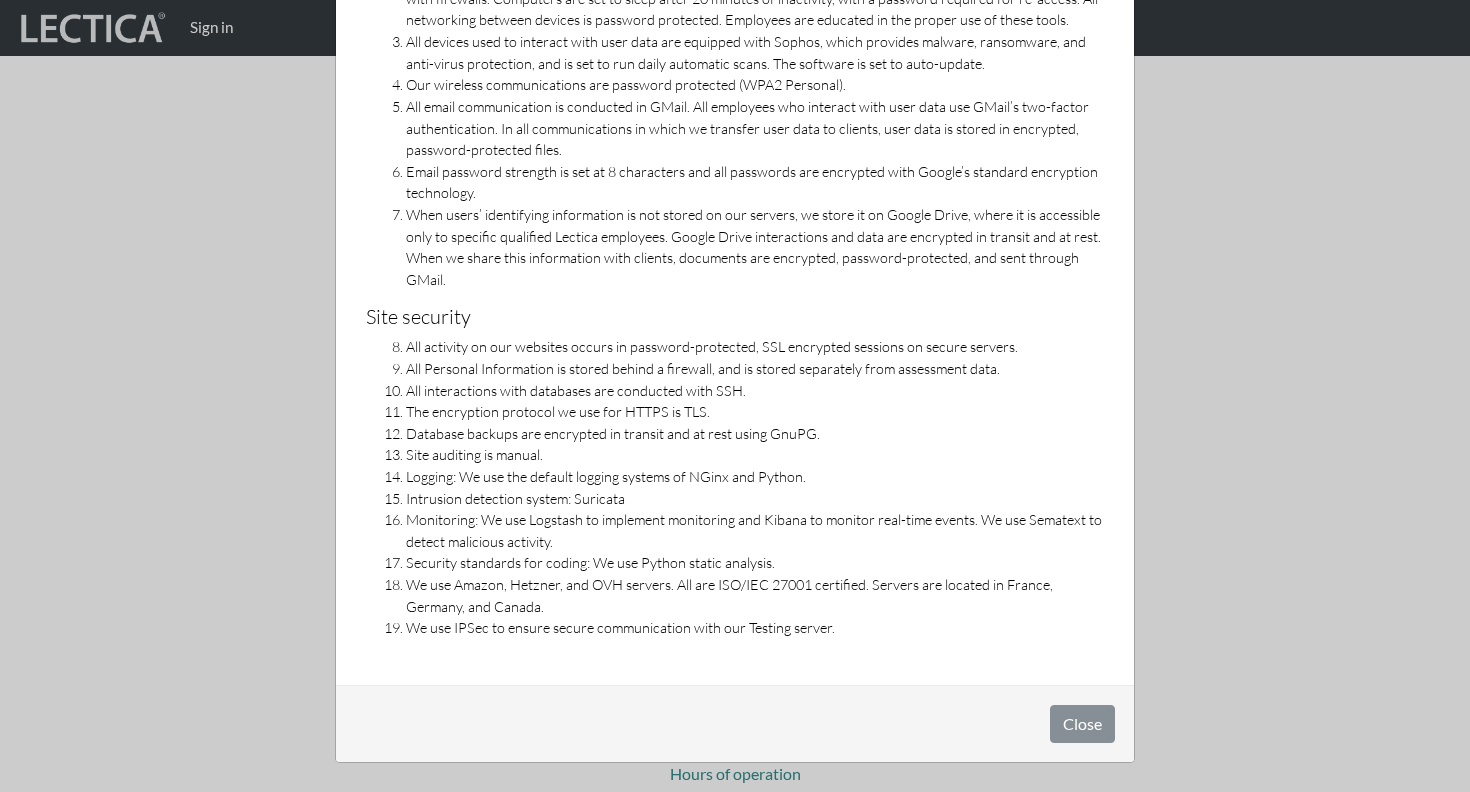 click on "All interactions with databases are conducted with SSH." at bounding box center [755, 52] 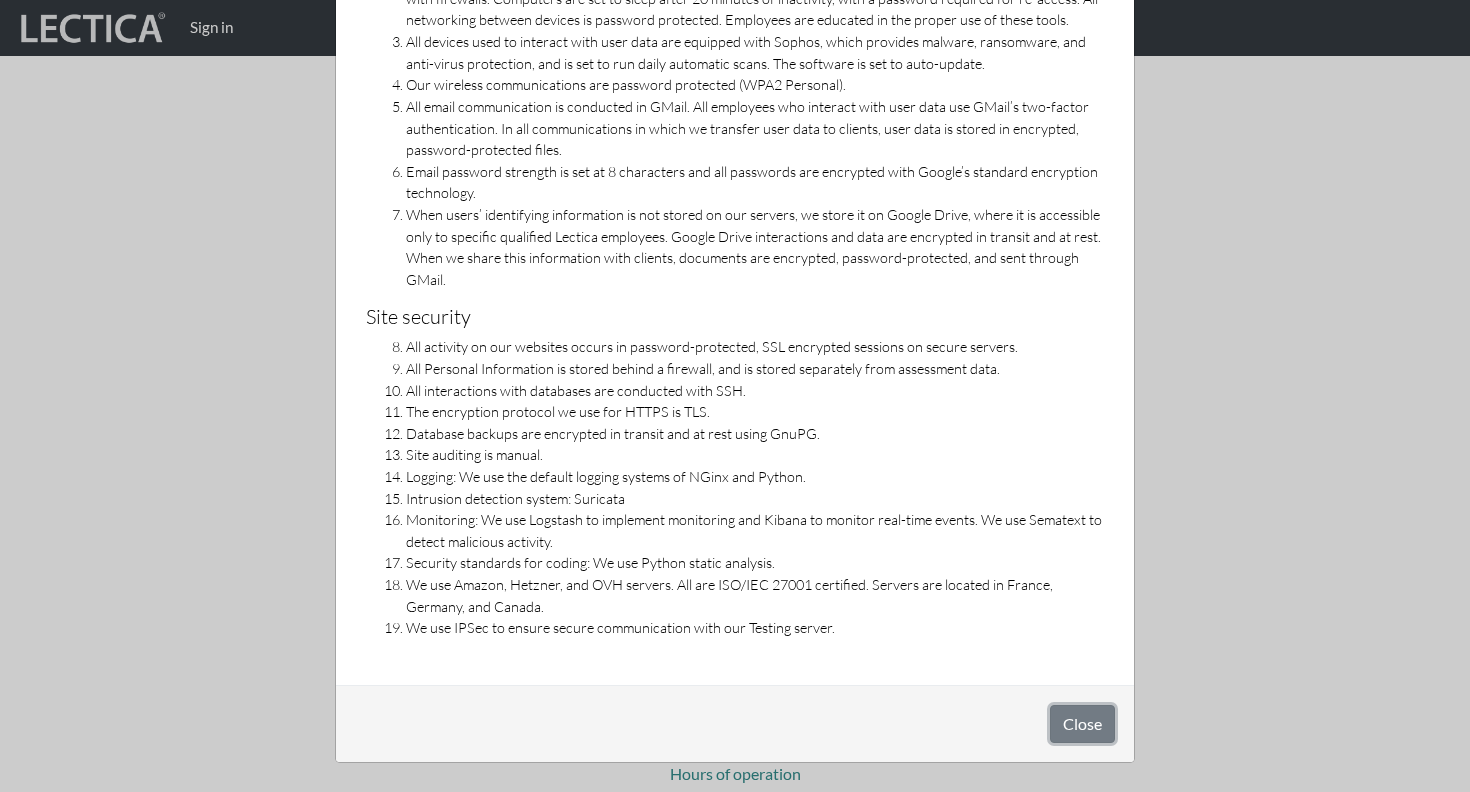 click on "Close" at bounding box center [1082, 724] 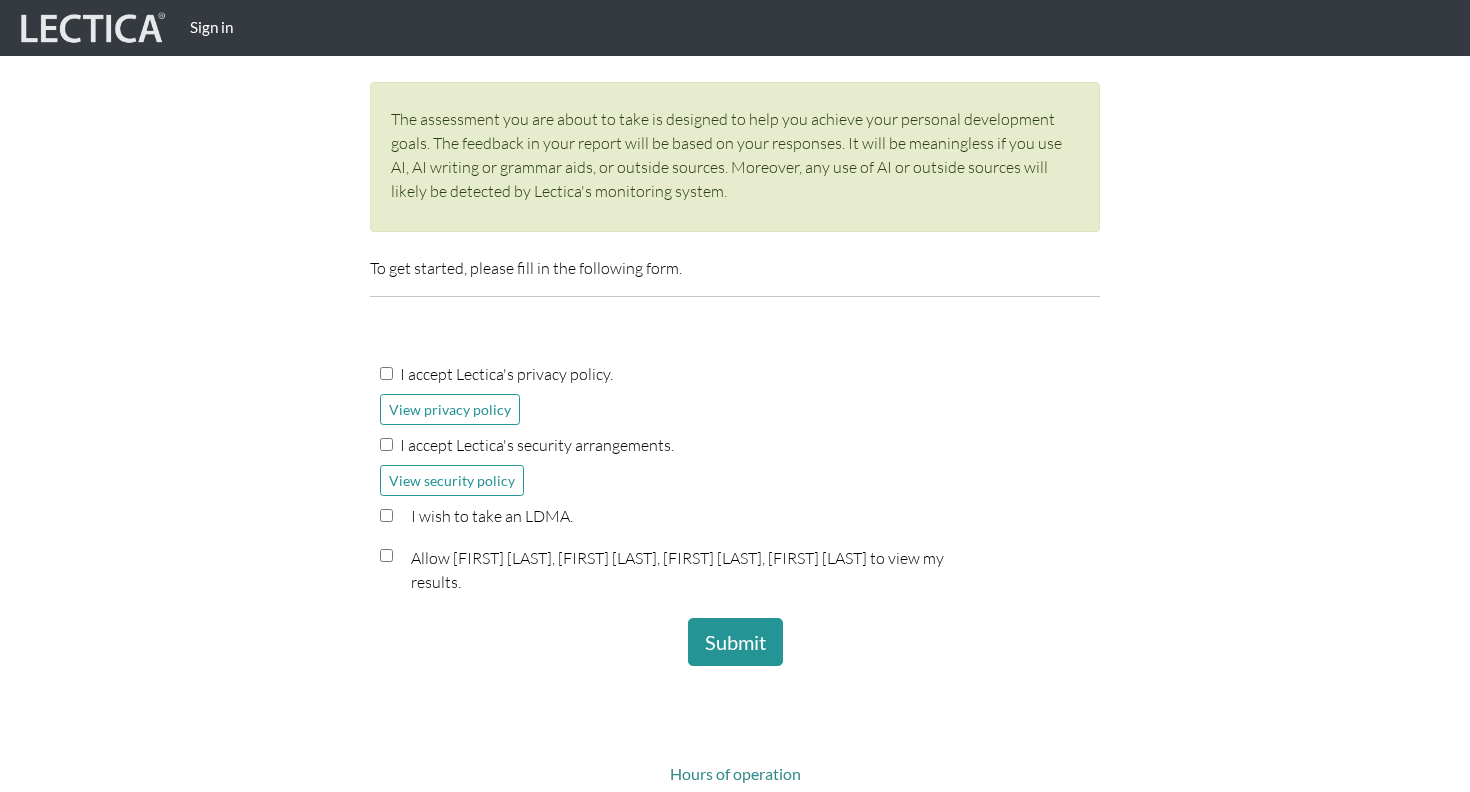 click on "I accept Lectica's privacy policy." at bounding box center (386, 373) 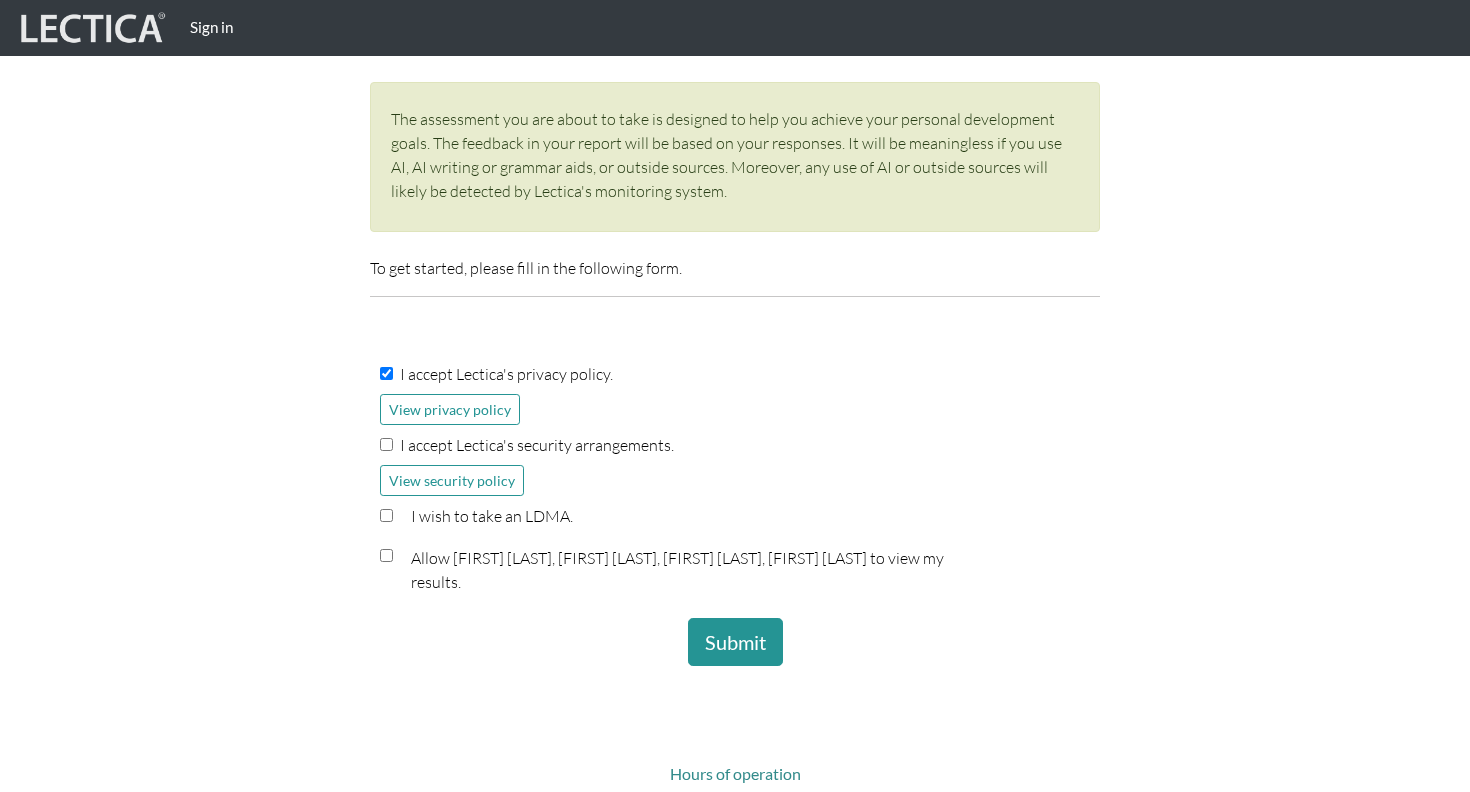 click on "I accept Lectica's security arrangements." at bounding box center (386, 444) 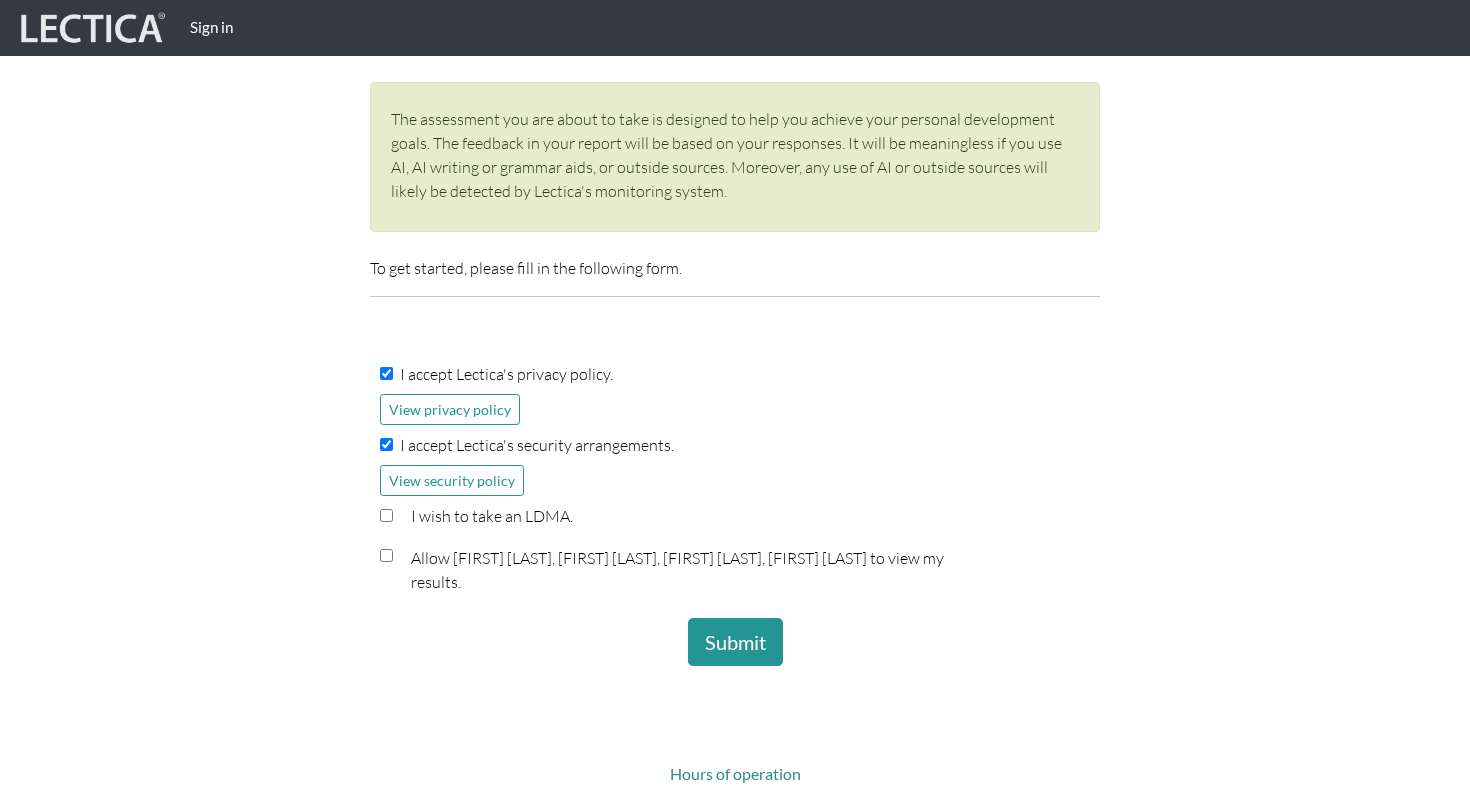 click on "I wish to take an LDMA." at bounding box center (735, 520) 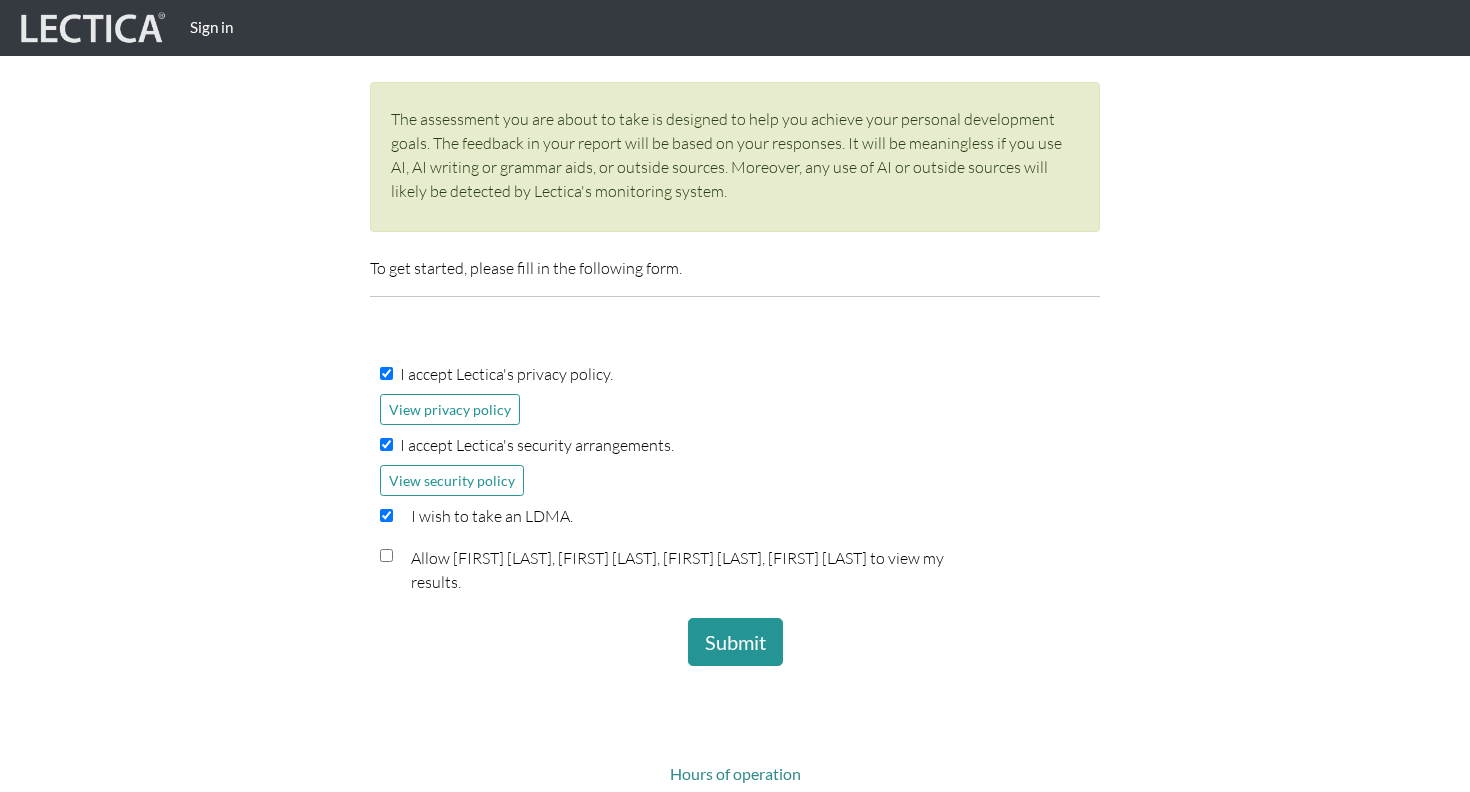 click at bounding box center (386, 555) 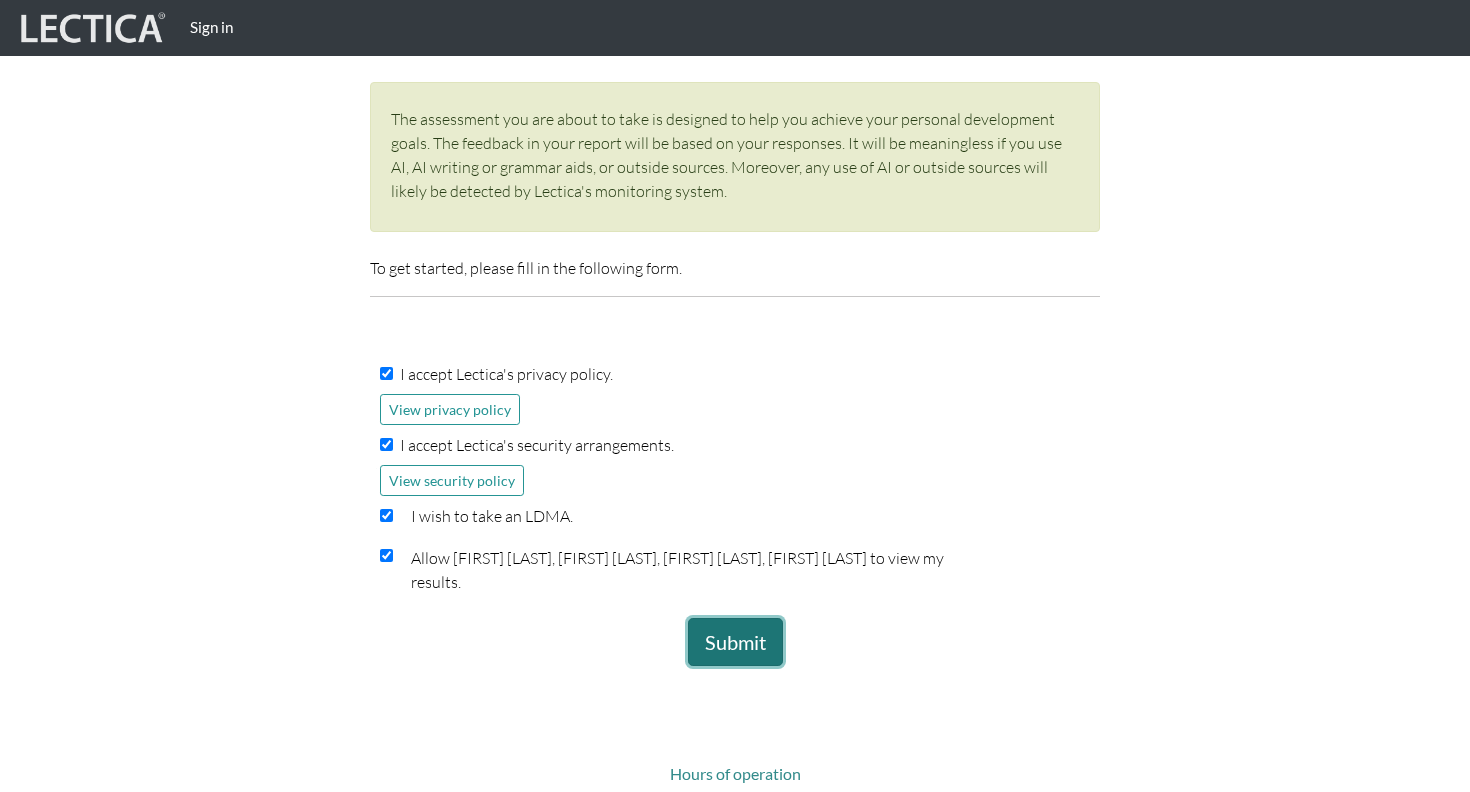 click on "Submit" at bounding box center (735, 642) 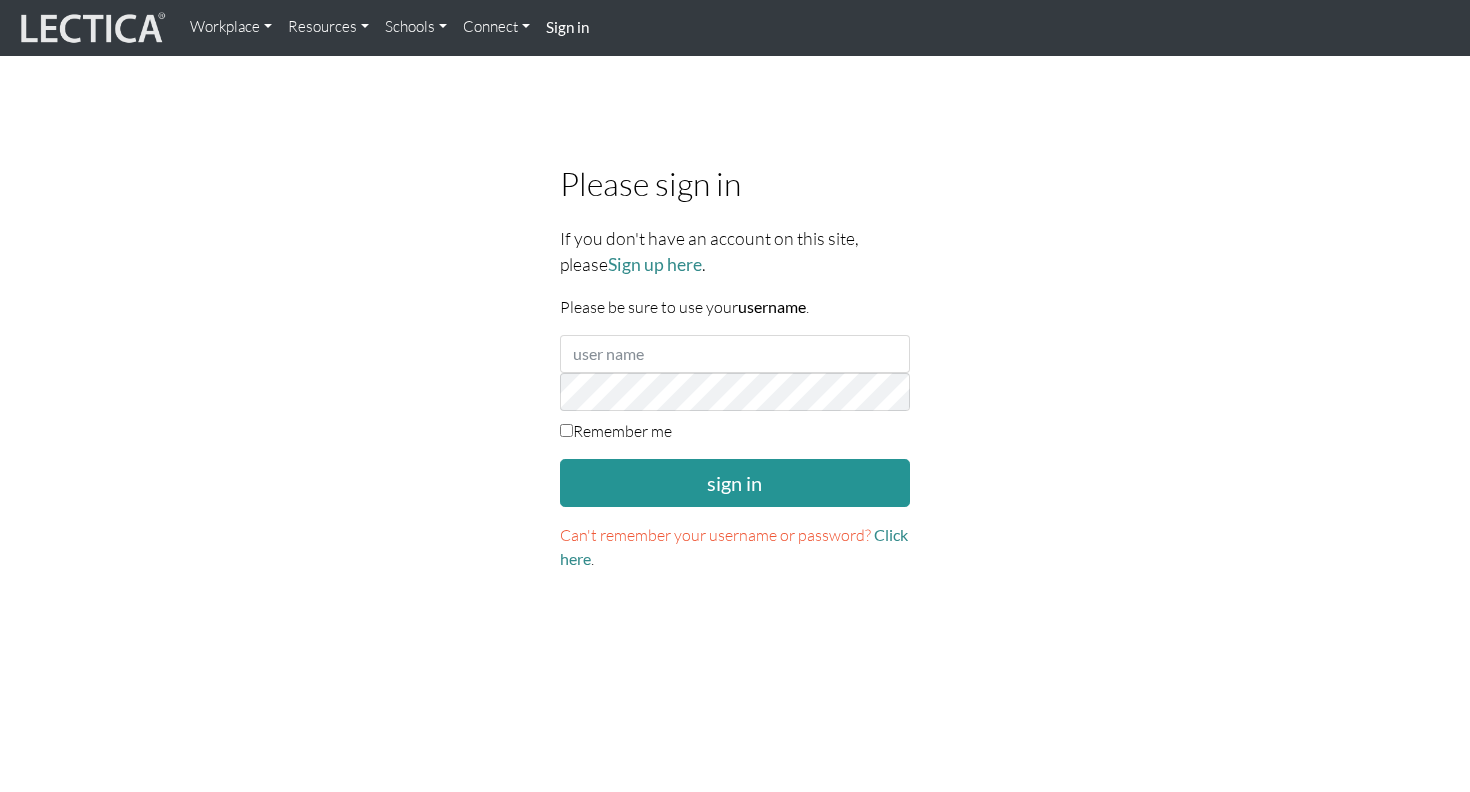 scroll, scrollTop: 0, scrollLeft: 0, axis: both 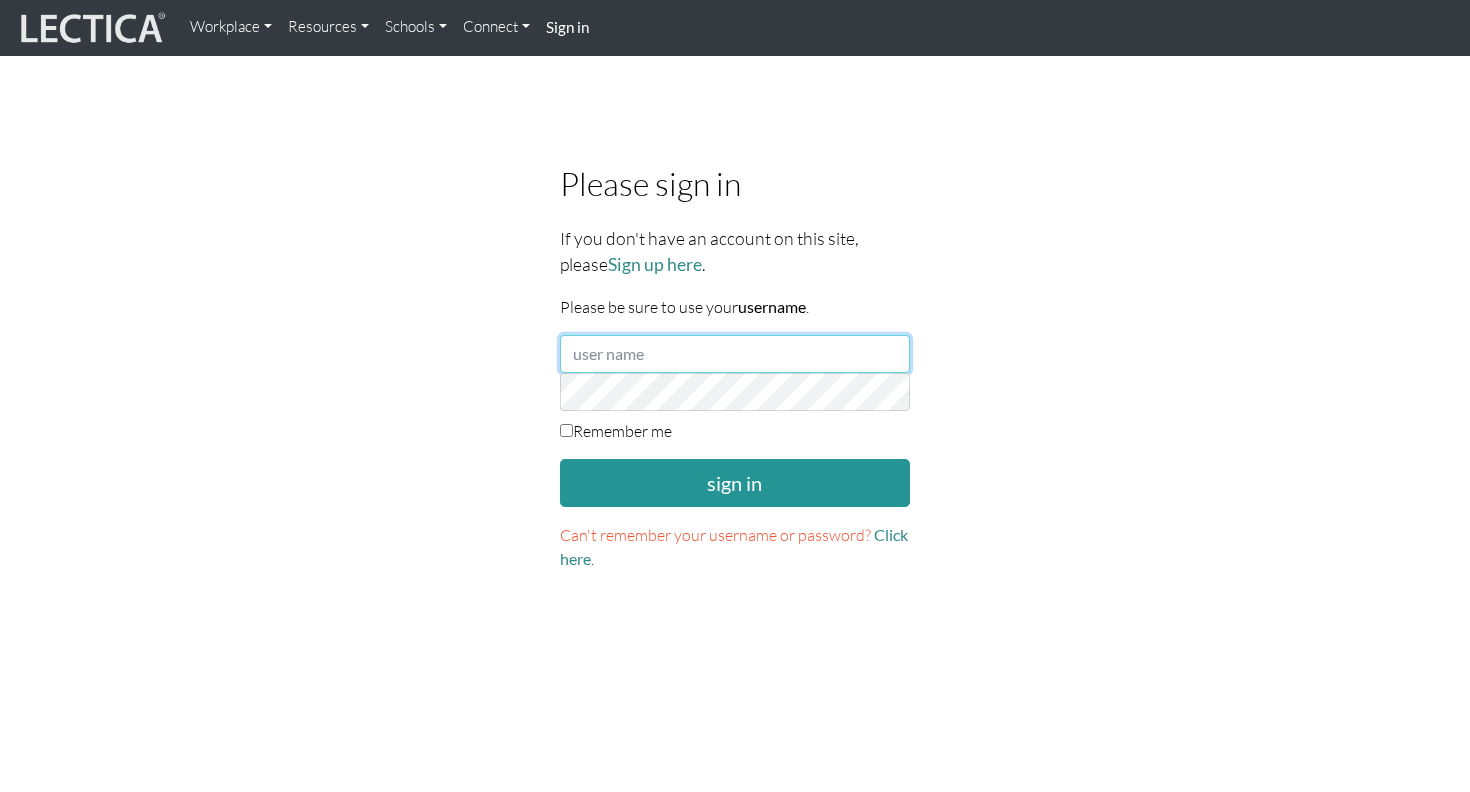 click at bounding box center (735, 354) 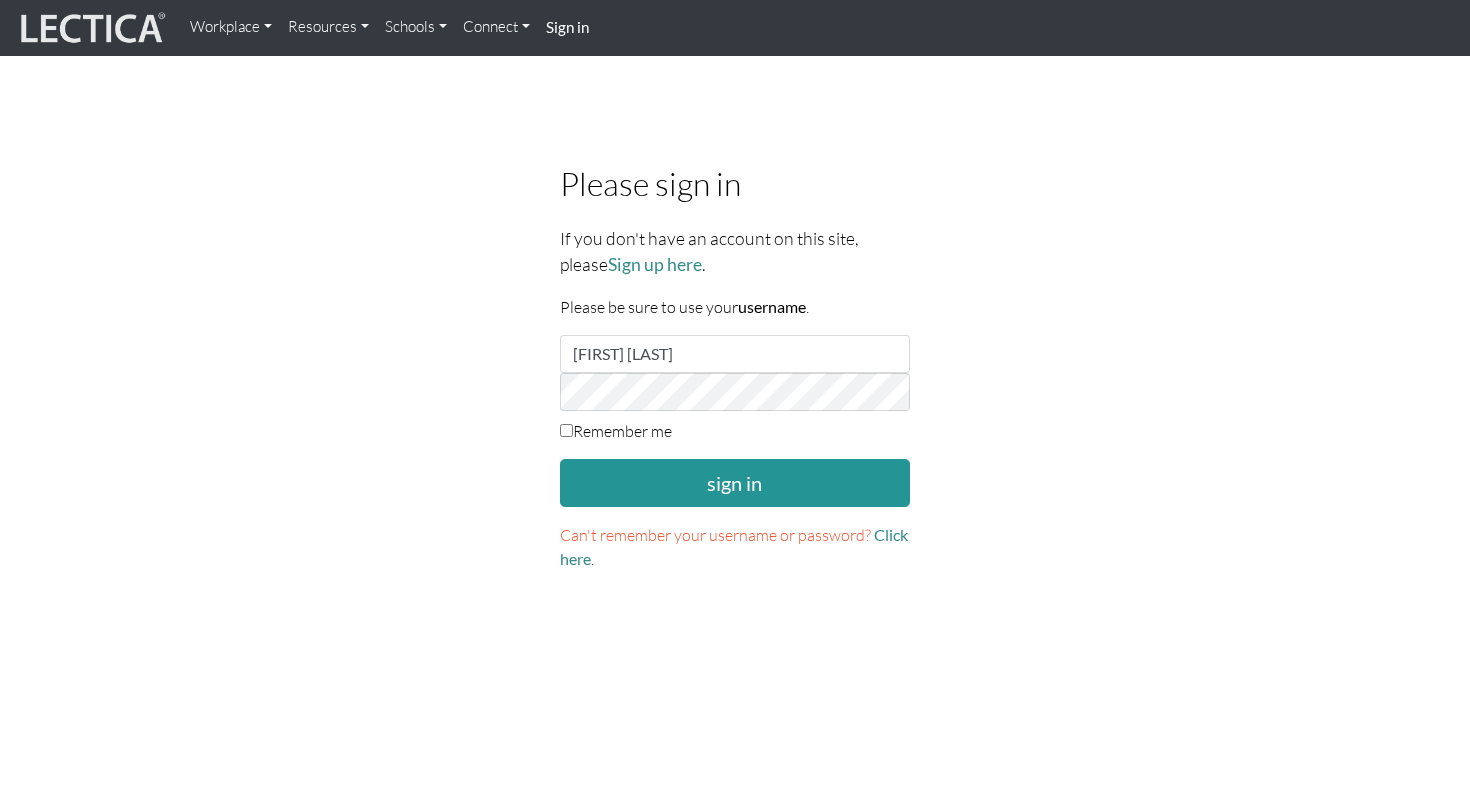 click on "Remember me" at bounding box center [616, 431] 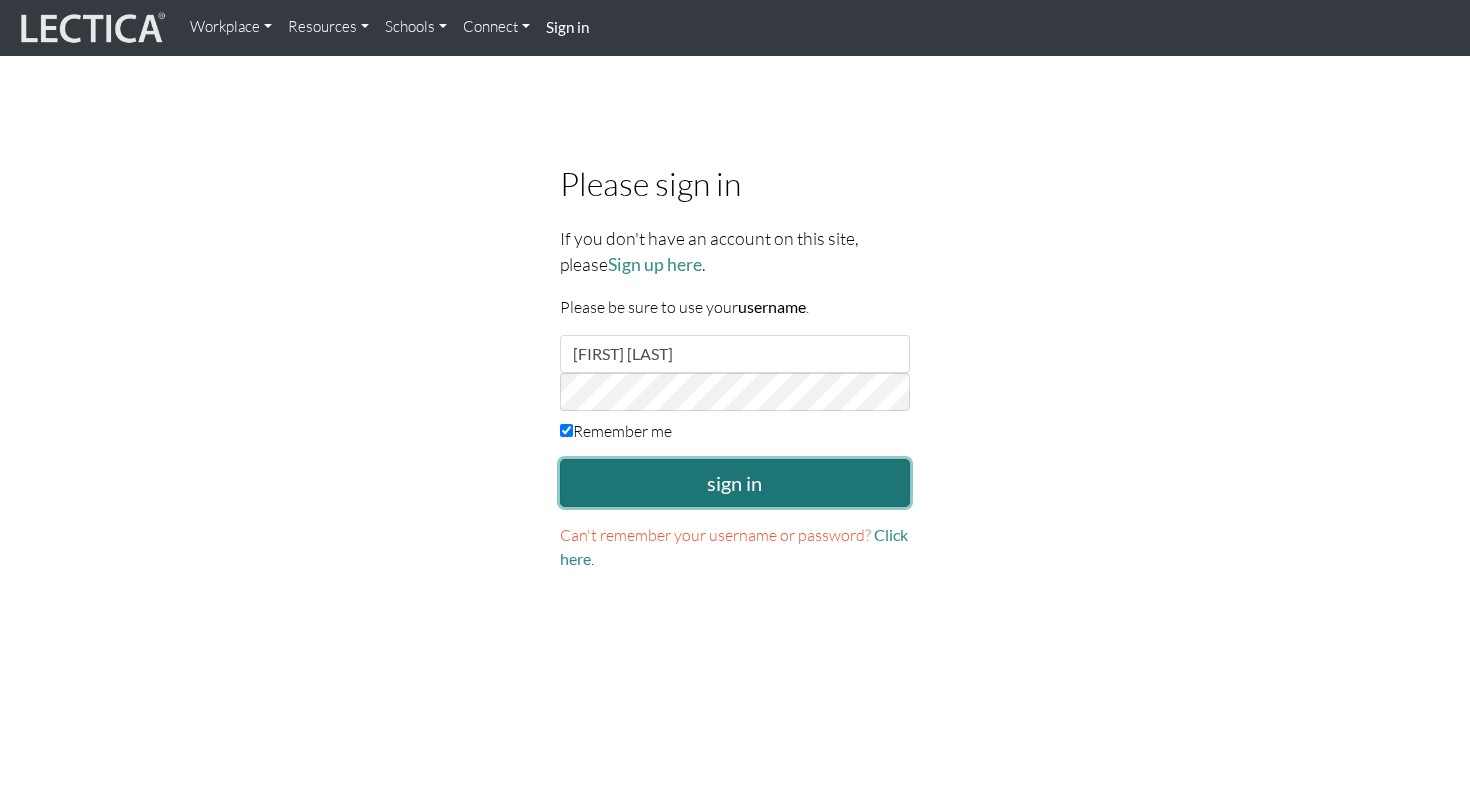 click on "sign in" at bounding box center (735, 483) 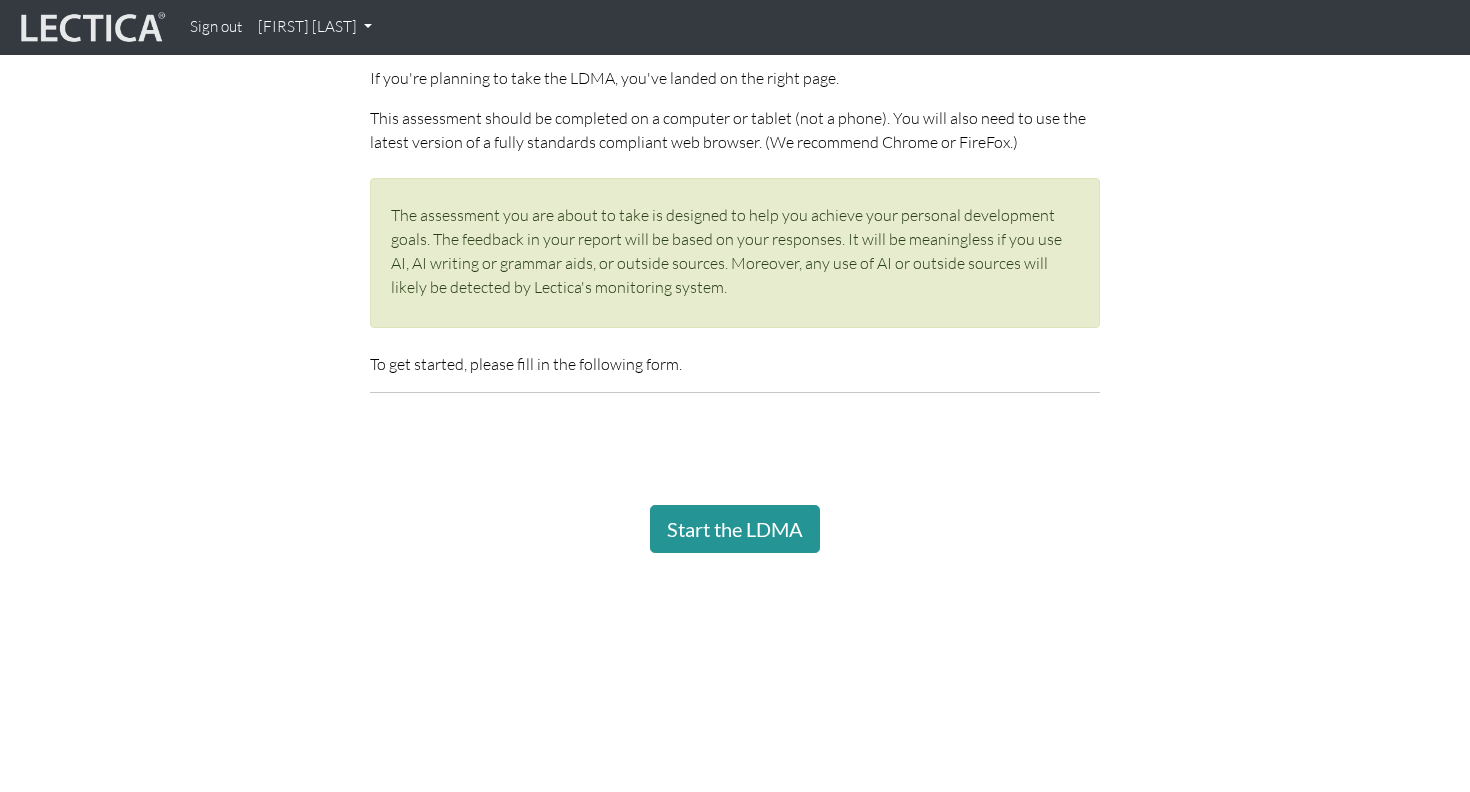 scroll, scrollTop: 371, scrollLeft: 0, axis: vertical 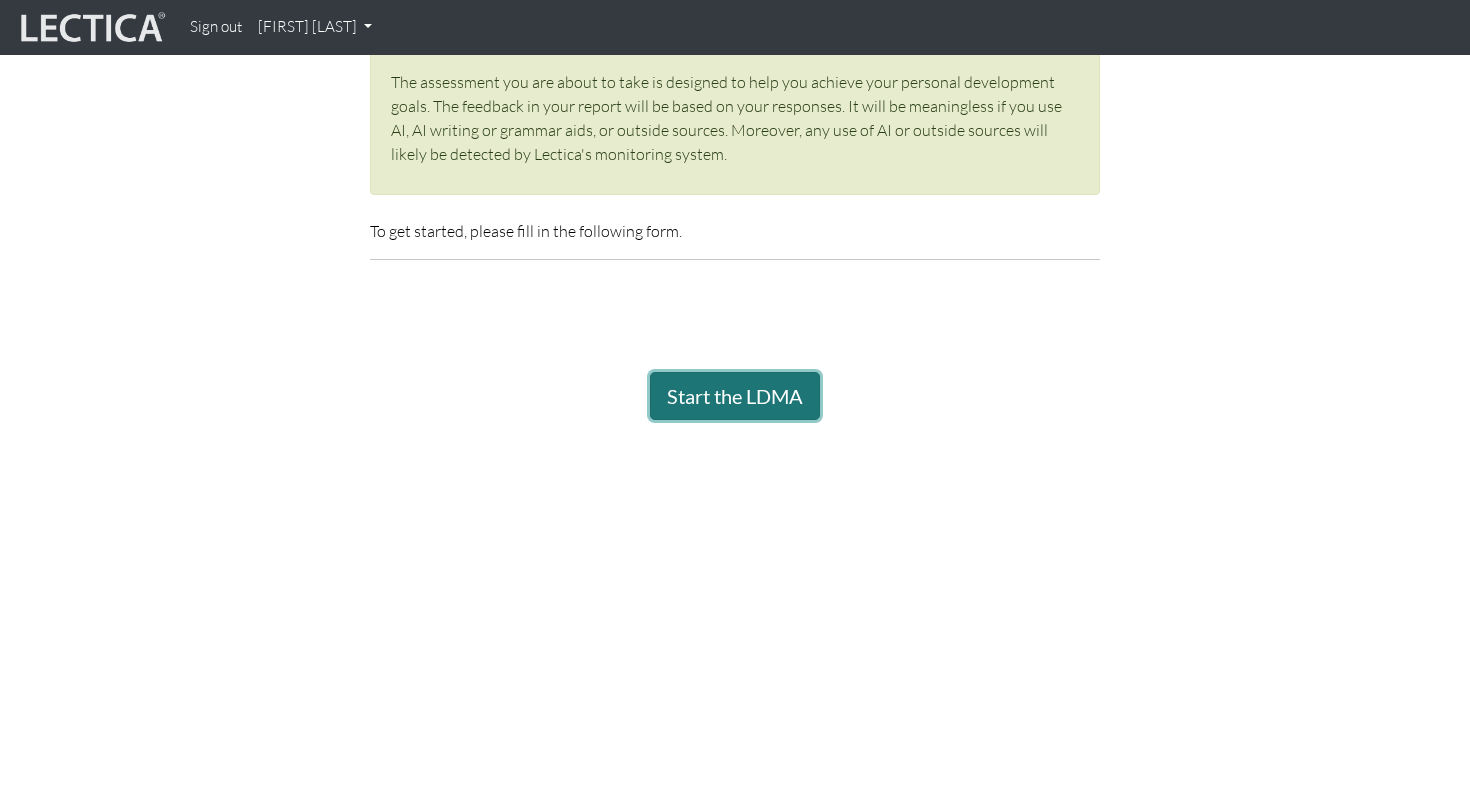 click on "Start the LDMA" at bounding box center [735, 396] 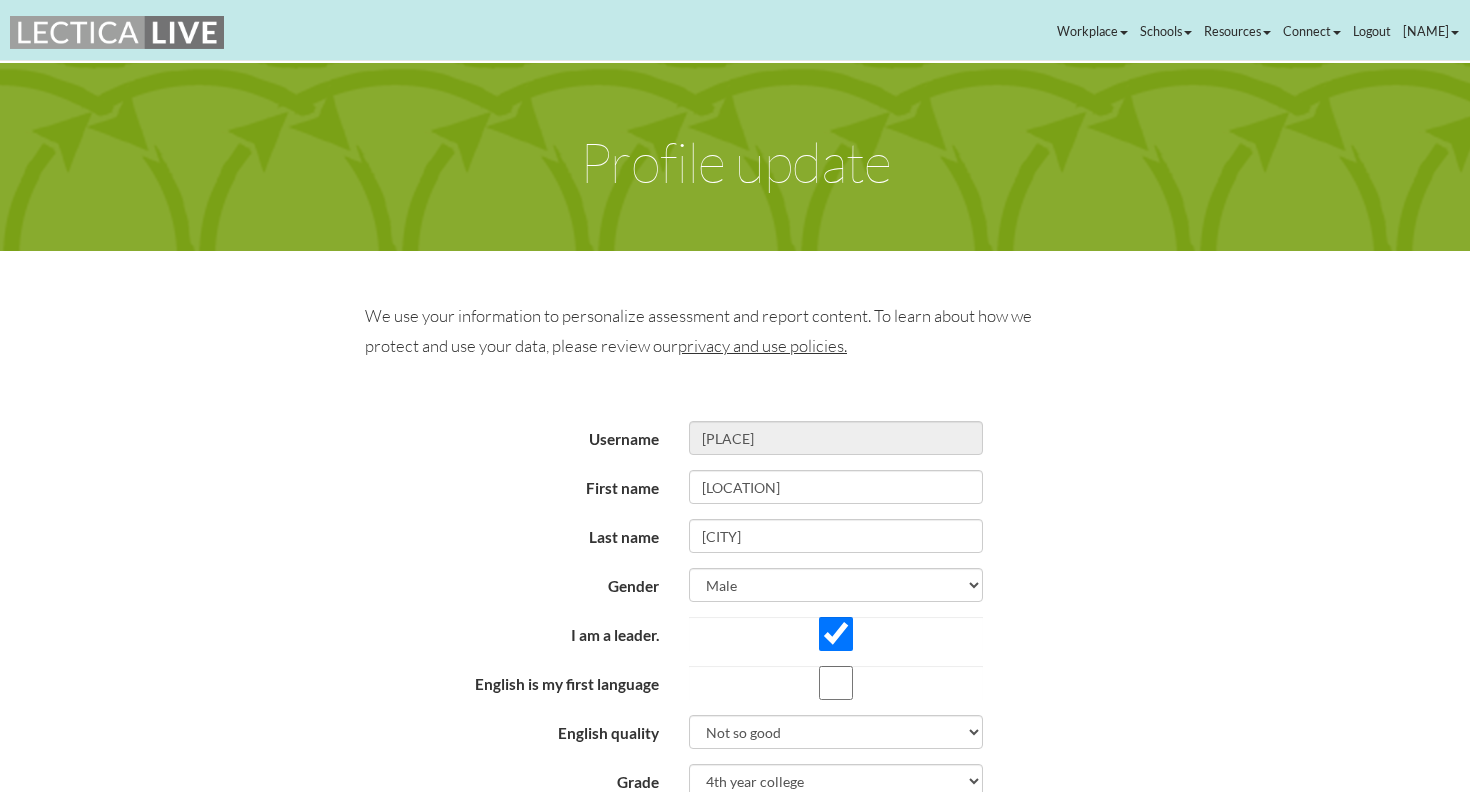 scroll, scrollTop: 0, scrollLeft: 0, axis: both 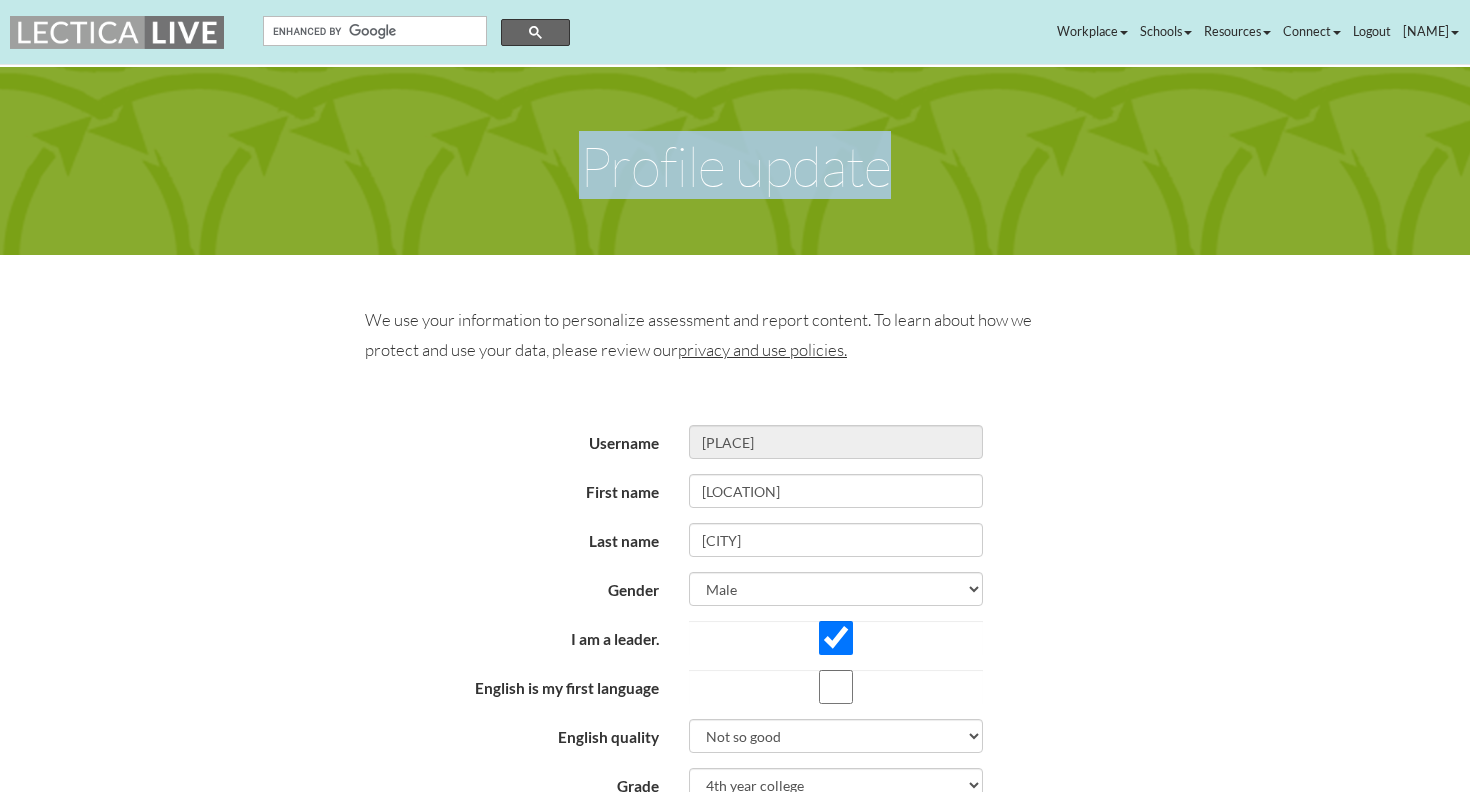 drag, startPoint x: 588, startPoint y: 155, endPoint x: 907, endPoint y: 153, distance: 319.00626 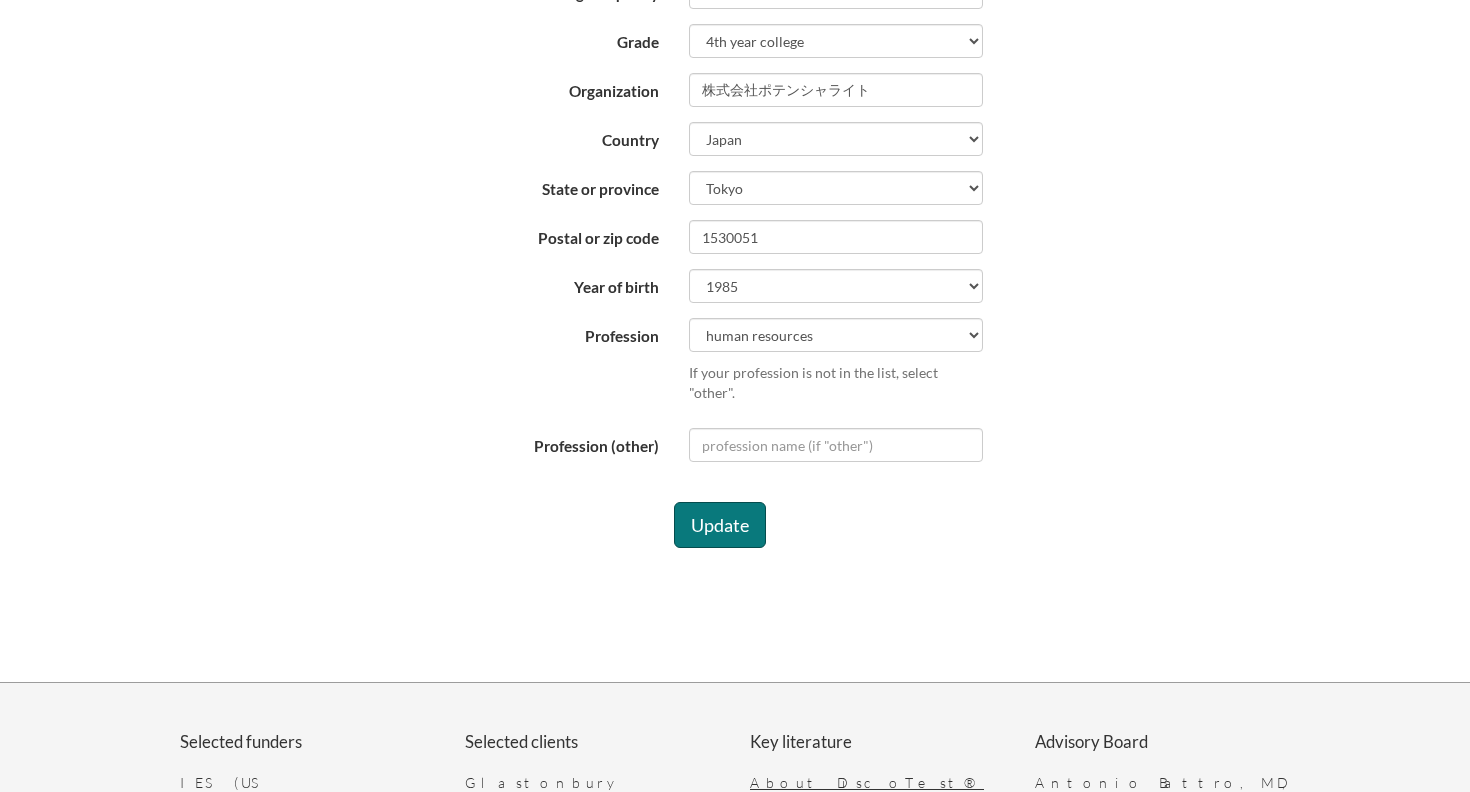 scroll, scrollTop: 777, scrollLeft: 0, axis: vertical 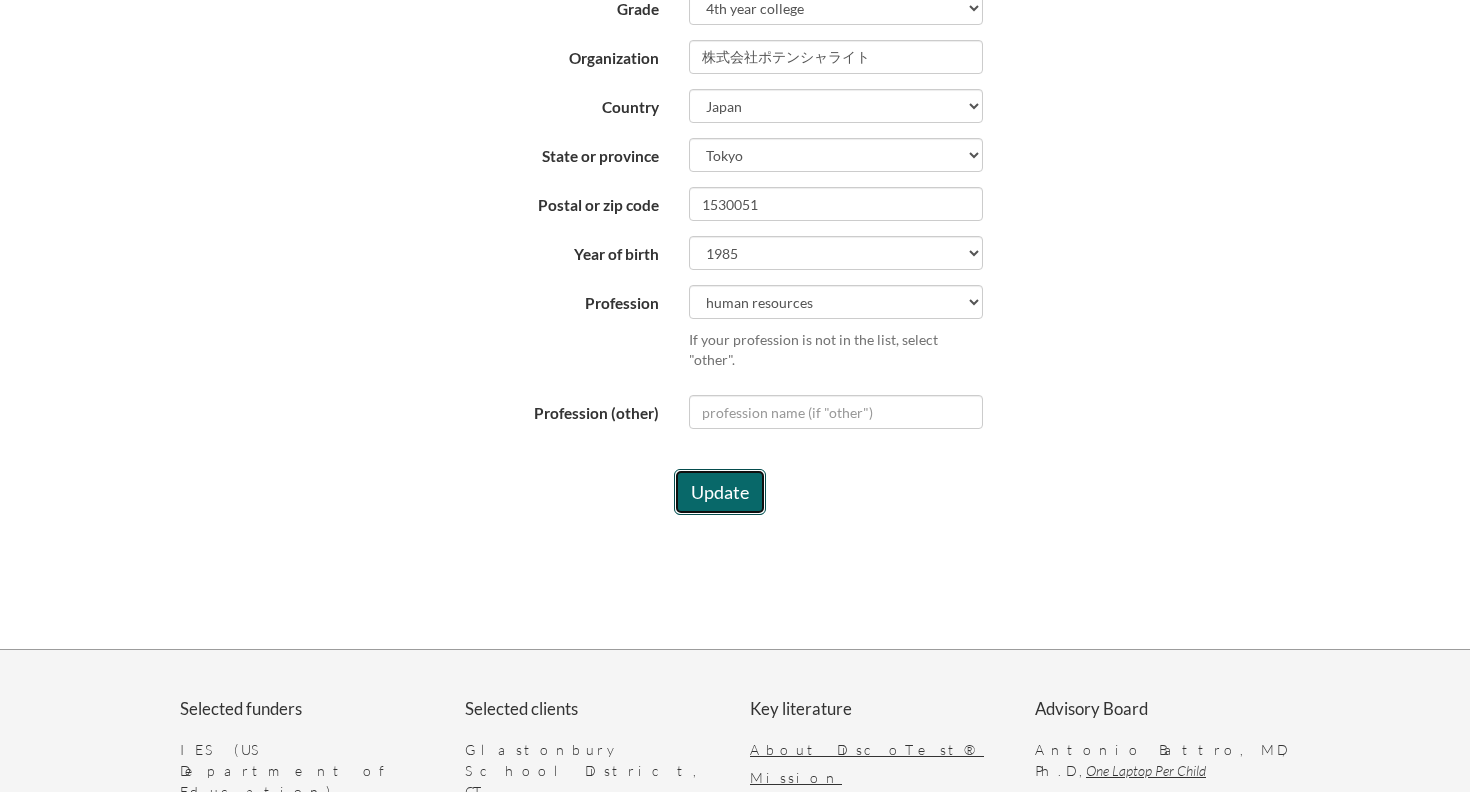 click on "Update" at bounding box center [720, 492] 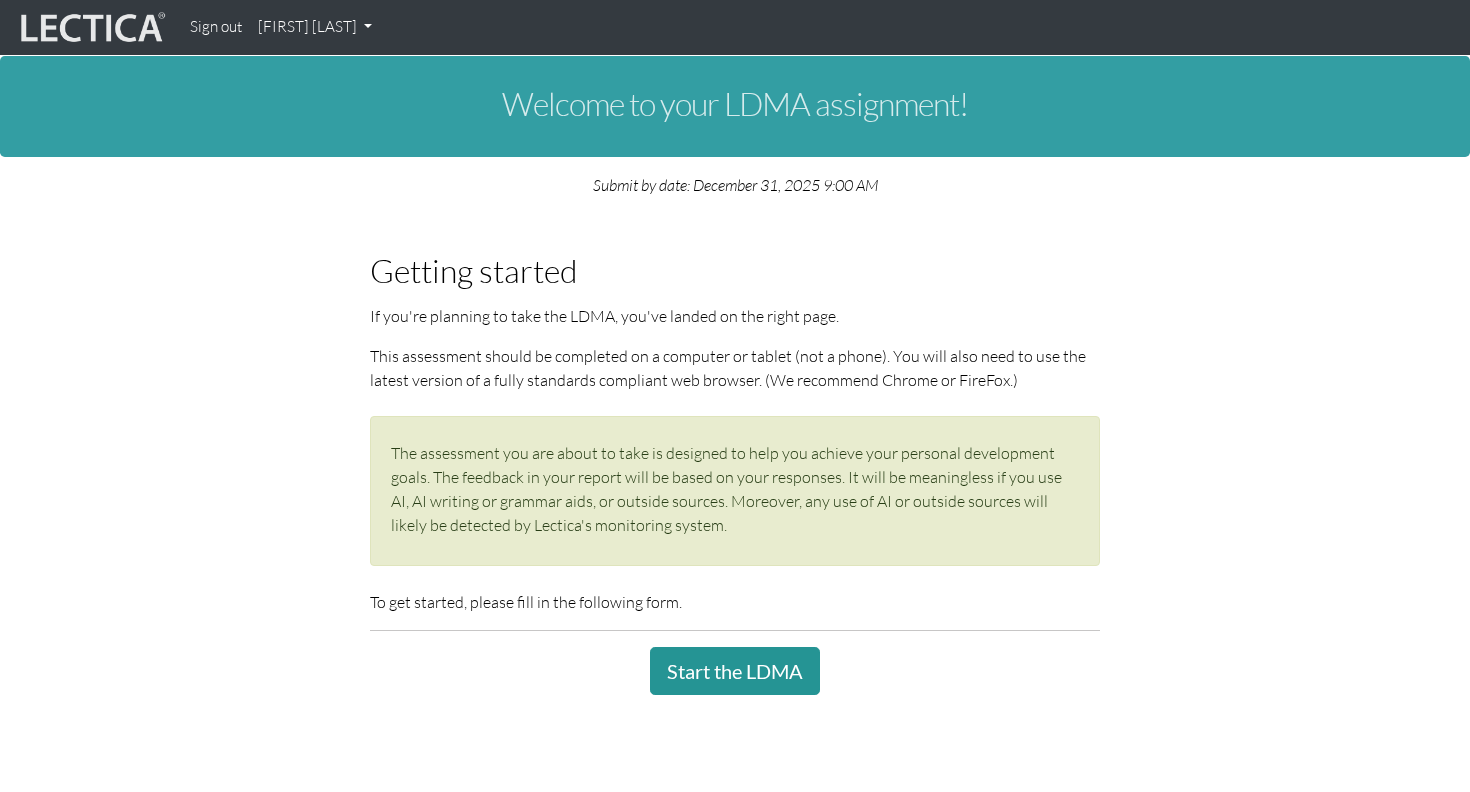 scroll, scrollTop: 0, scrollLeft: 0, axis: both 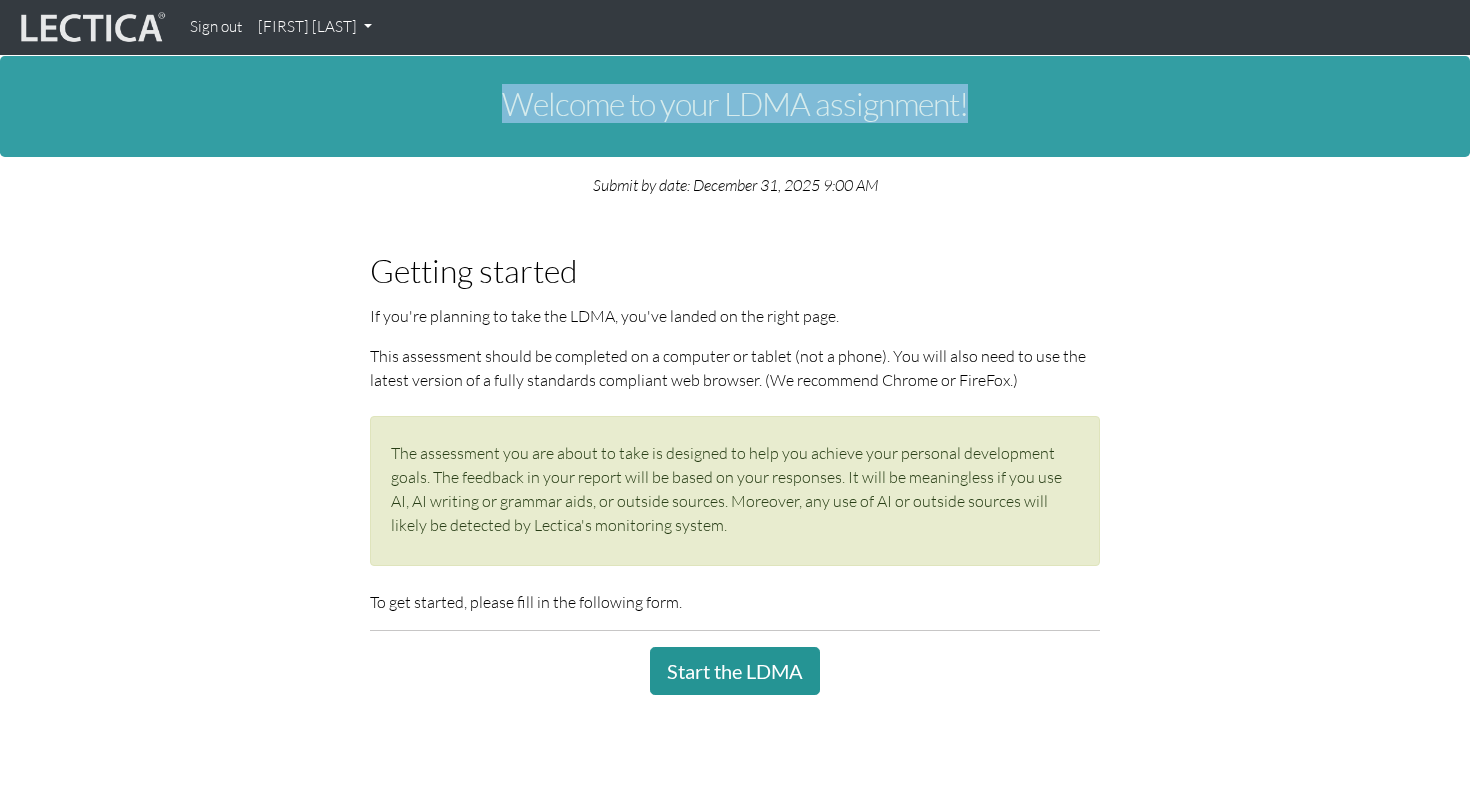 drag, startPoint x: 485, startPoint y: 80, endPoint x: 1026, endPoint y: 109, distance: 541.77673 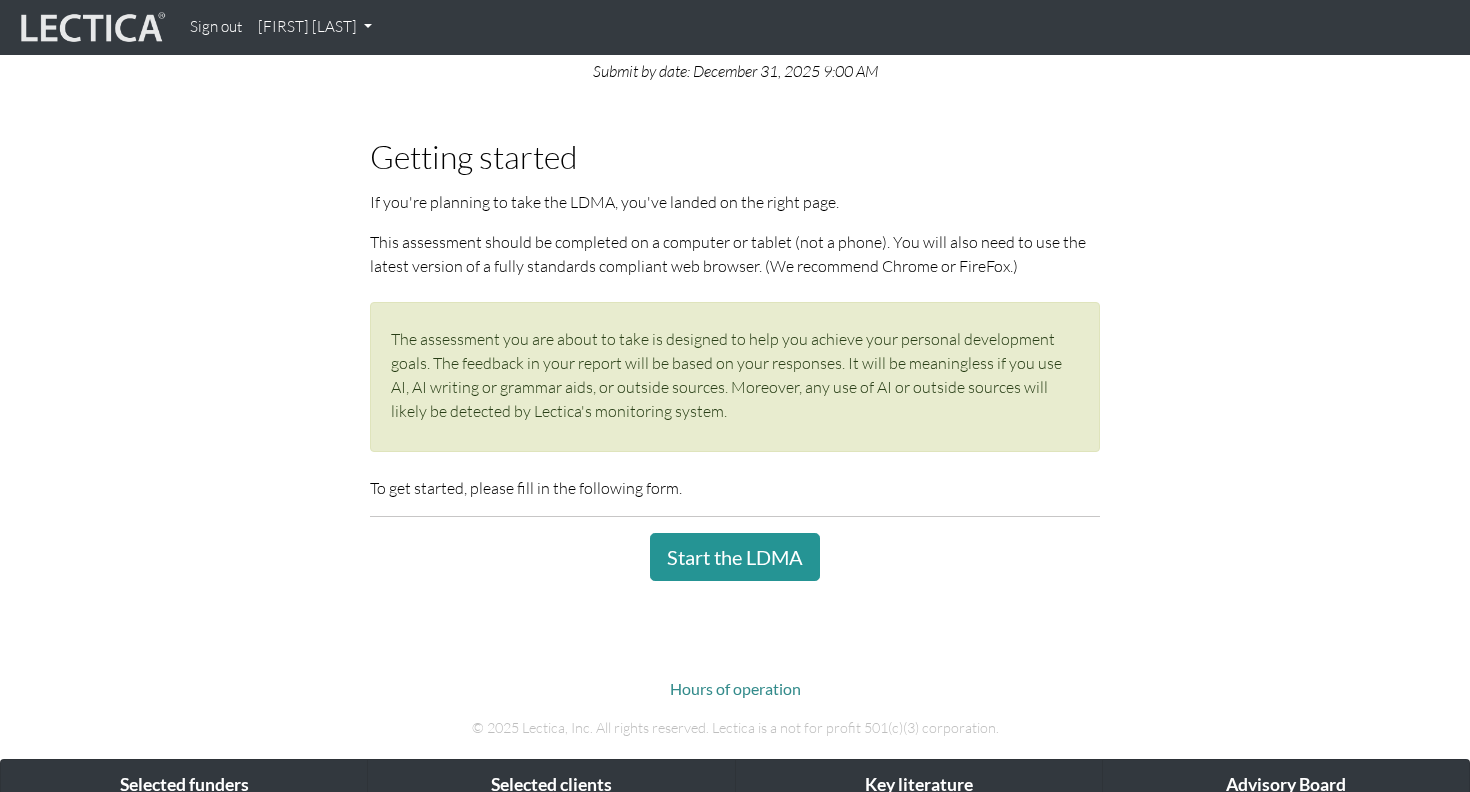 scroll, scrollTop: 154, scrollLeft: 0, axis: vertical 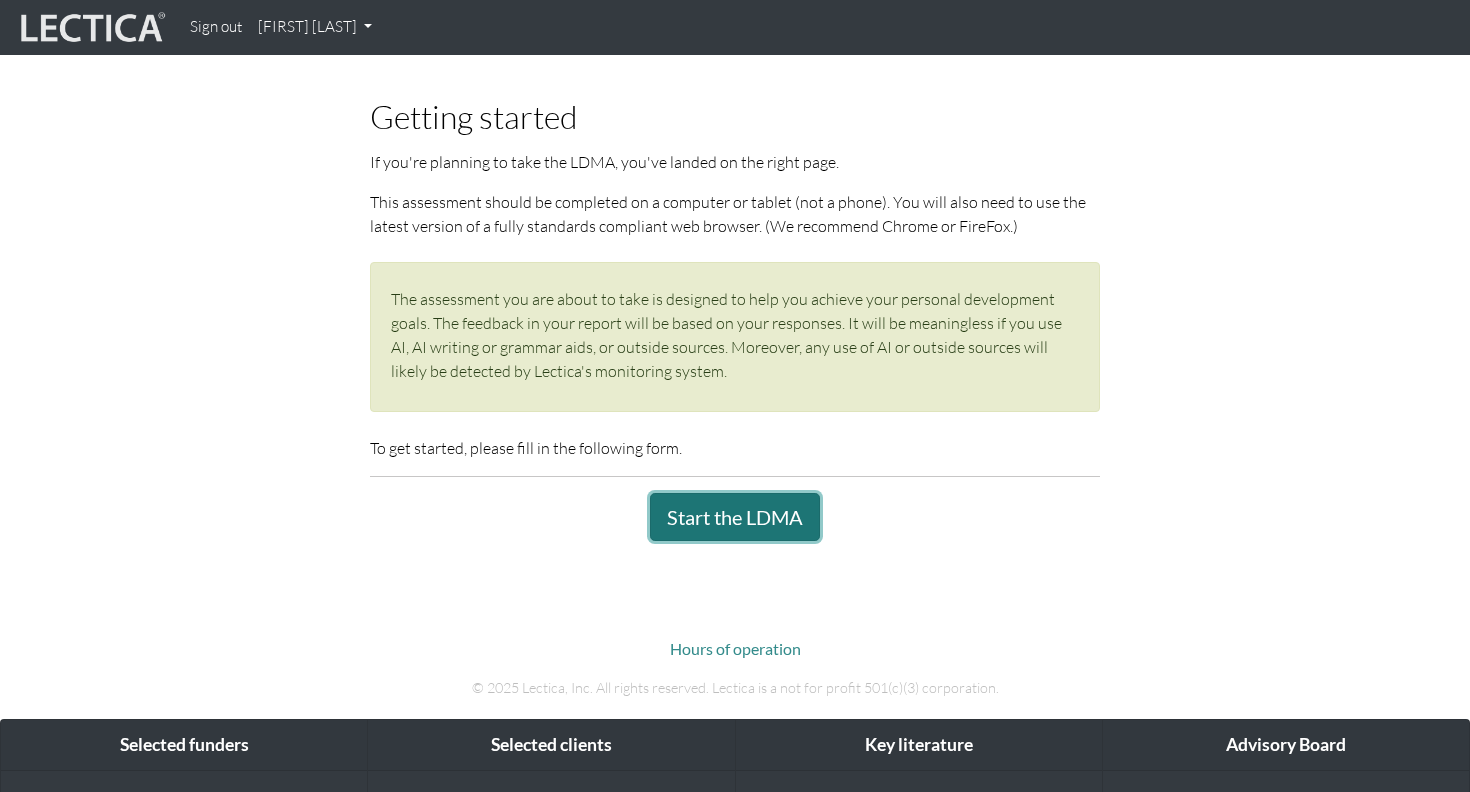 click on "Start the LDMA" at bounding box center [735, 517] 